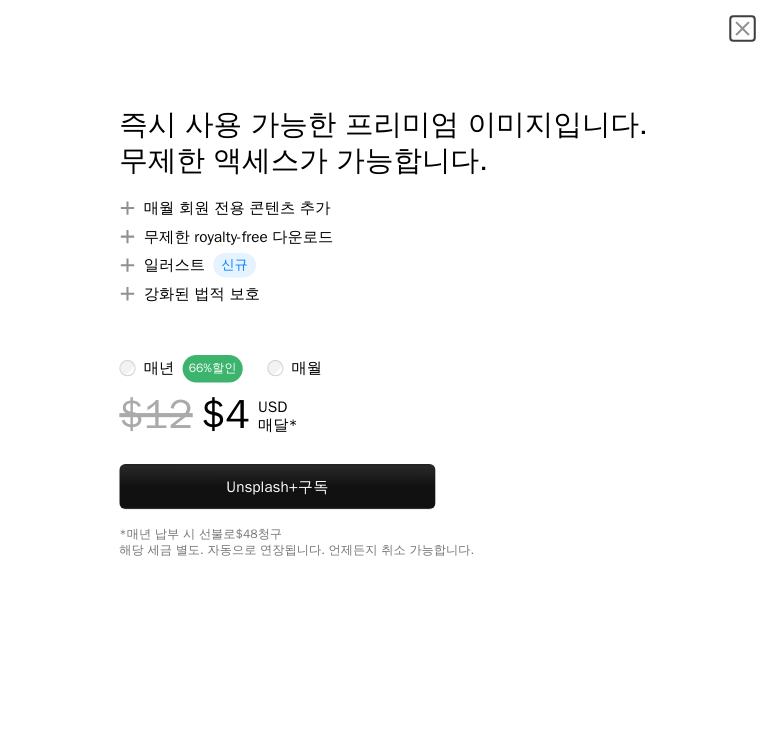 scroll, scrollTop: 552, scrollLeft: 0, axis: vertical 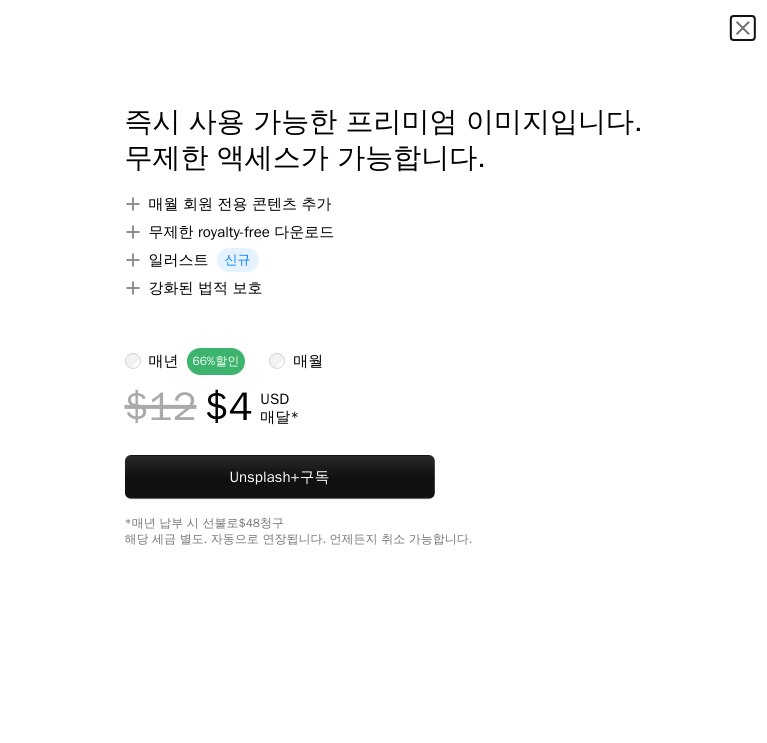 click on "An X shape" at bounding box center [743, 28] 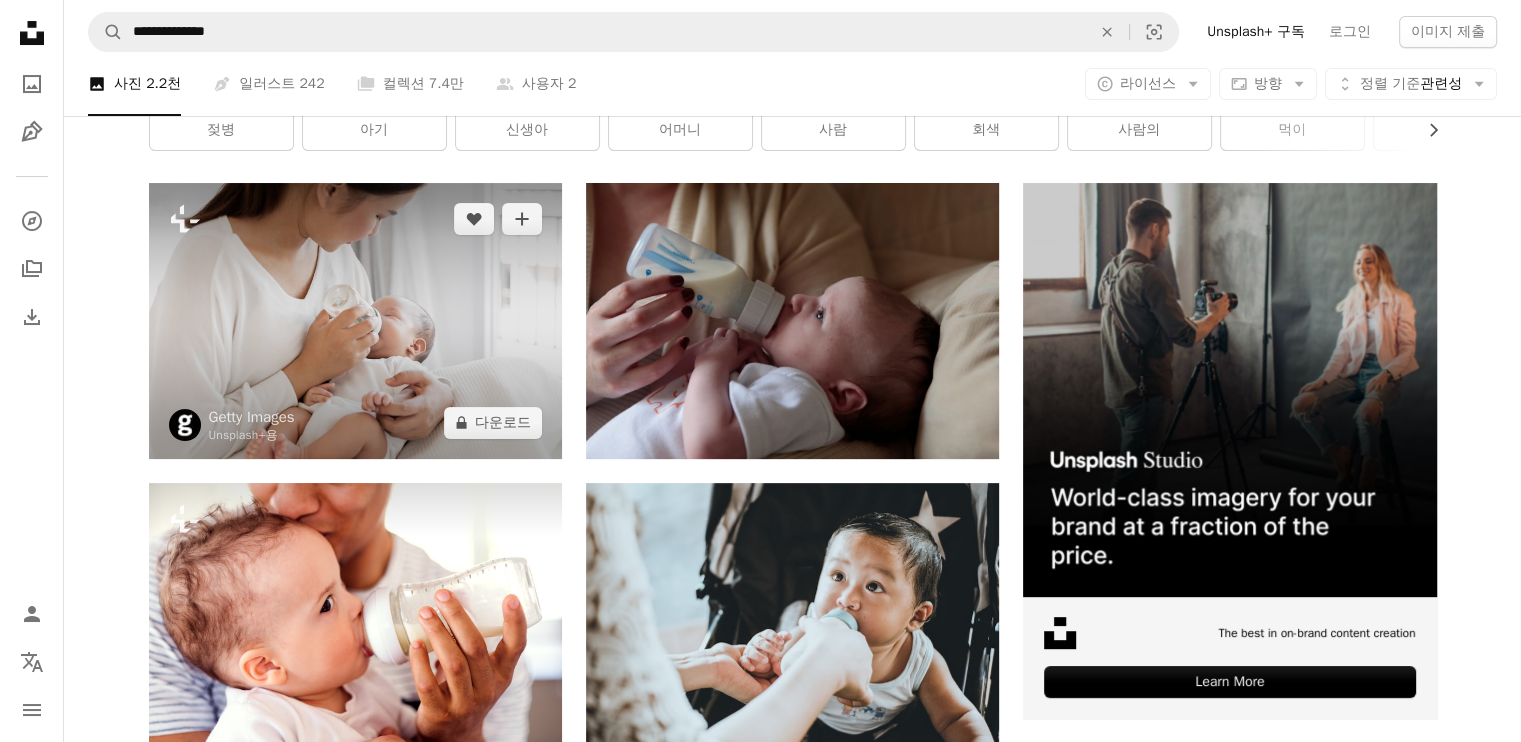 scroll, scrollTop: 316, scrollLeft: 0, axis: vertical 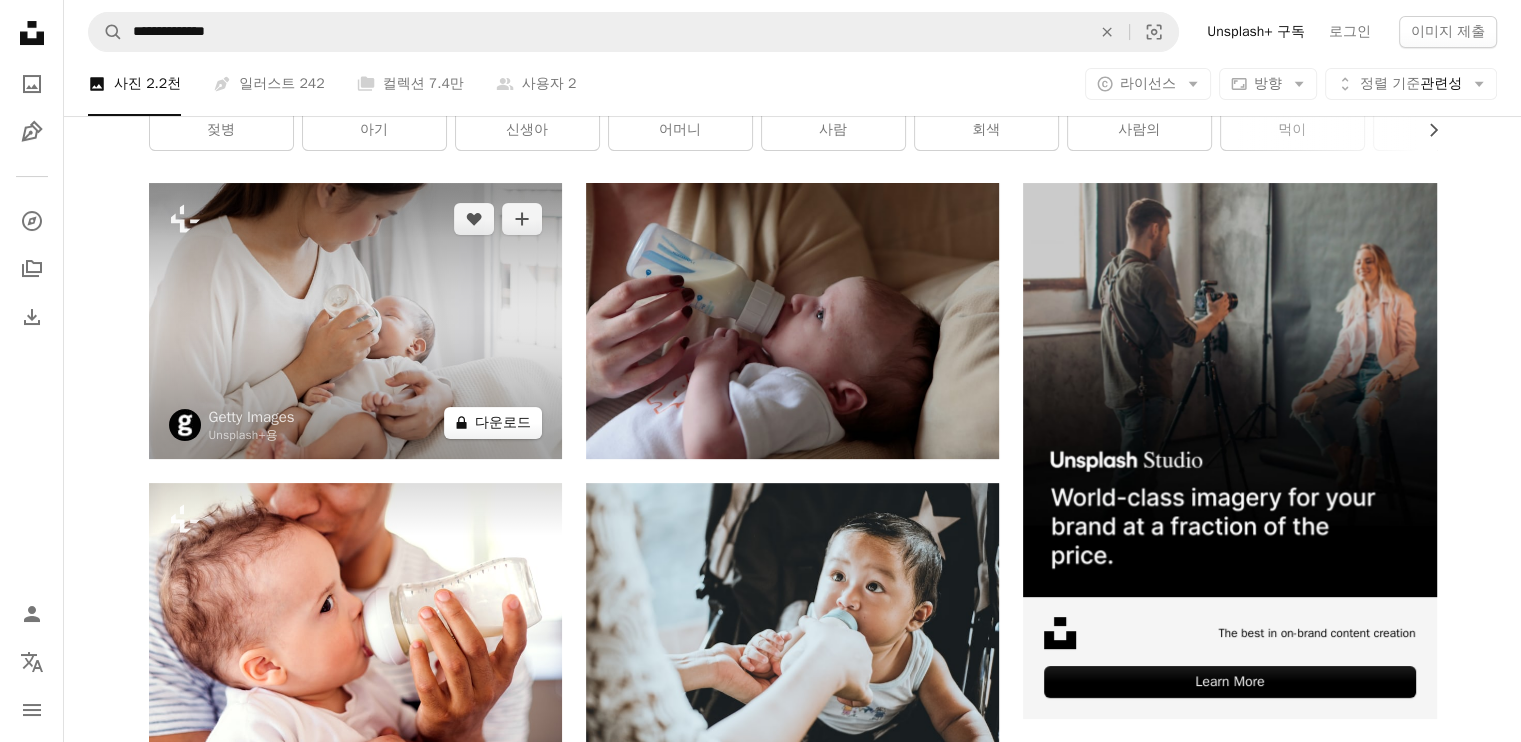 click on "A lock   다운로드" at bounding box center (493, 423) 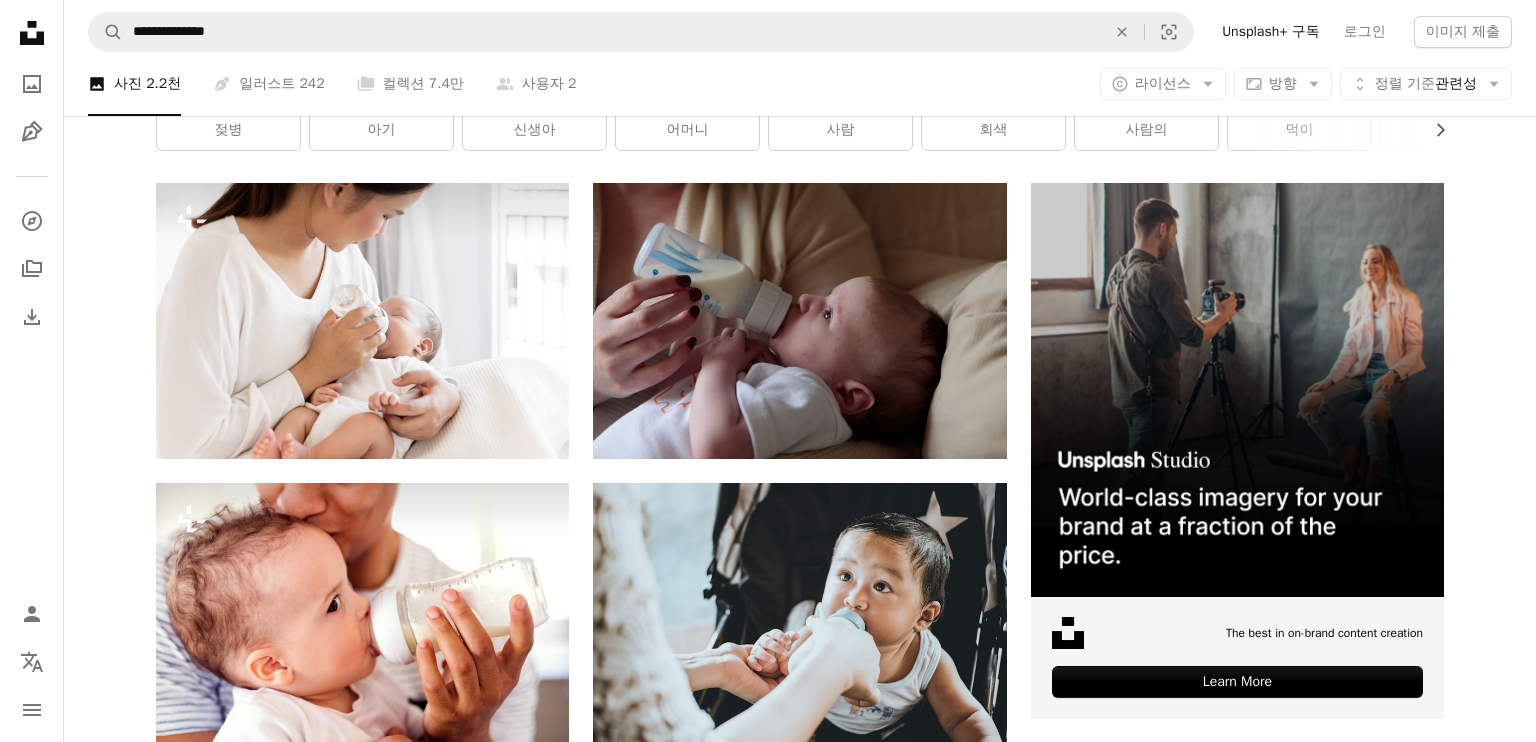 click on "An X shape 즉시 사용 가능한 프리미엄 이미지입니다. 무제한 액세스가 가능합니다. A plus sign 매월 회원 전용 콘텐츠 추가 A plus sign 무제한 royalty-free 다운로드 A plus sign 일러스트  신규 A plus sign 강화된 법적 보호 매년 66%  할인 매월 $12   $4 USD 매달 * Unsplash+  구독 *매년 납부 시 선불로  $48  청구 해당 세금 별도. 자동으로 연장됩니다. 언제든지 취소 가능합니다." at bounding box center (768, 4797) 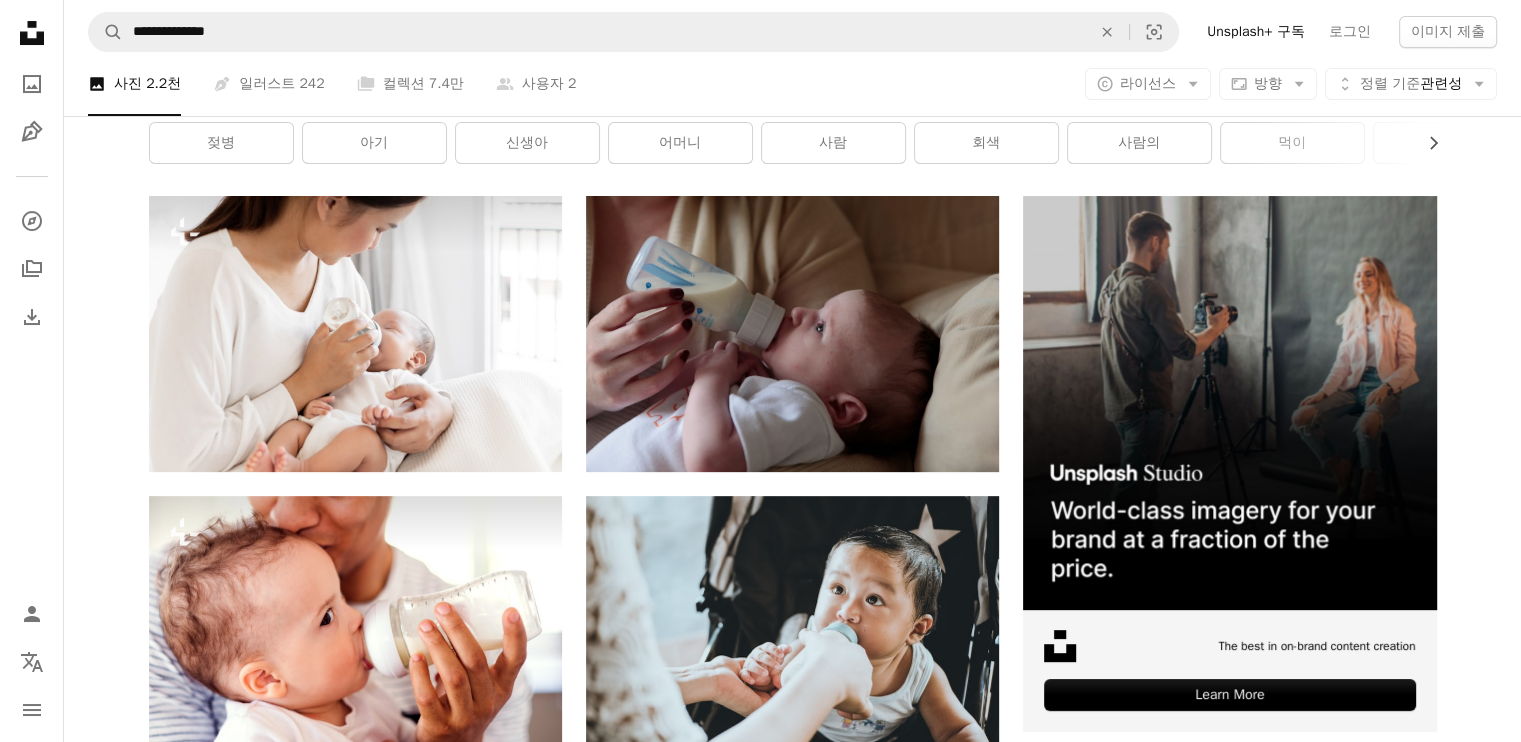 scroll, scrollTop: 300, scrollLeft: 0, axis: vertical 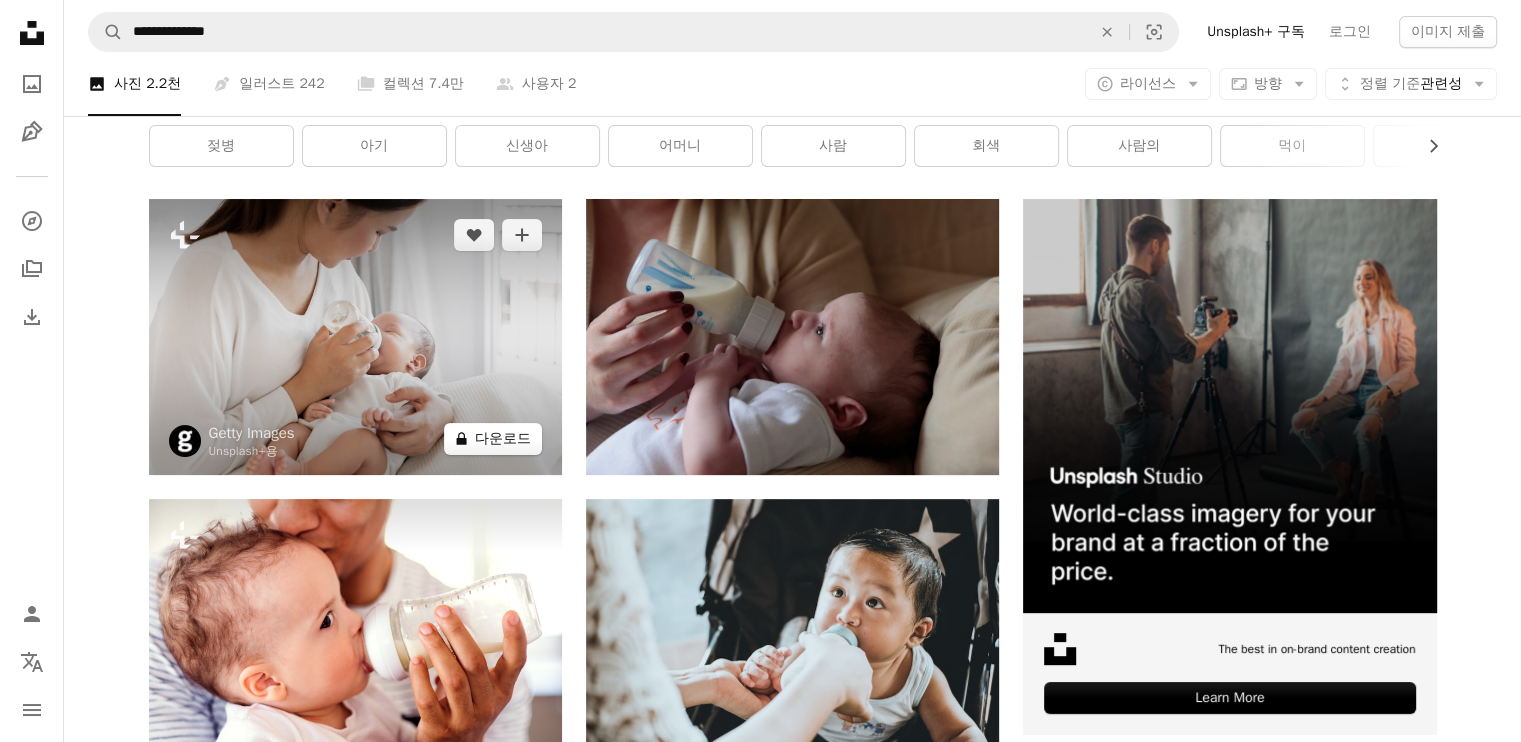 click on "A lock   다운로드" at bounding box center [493, 439] 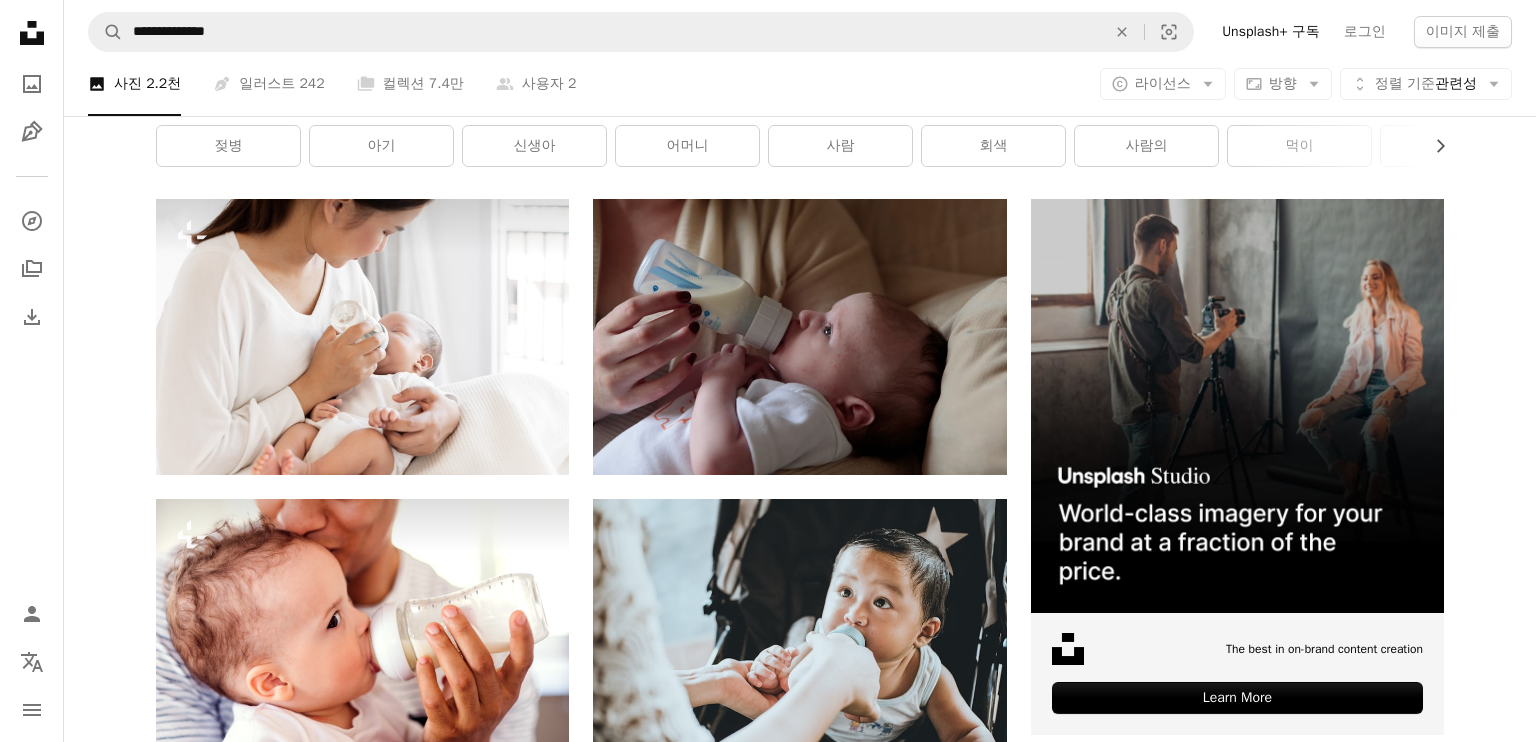 click on "Unsplash+  구독" at bounding box center (842, 4955) 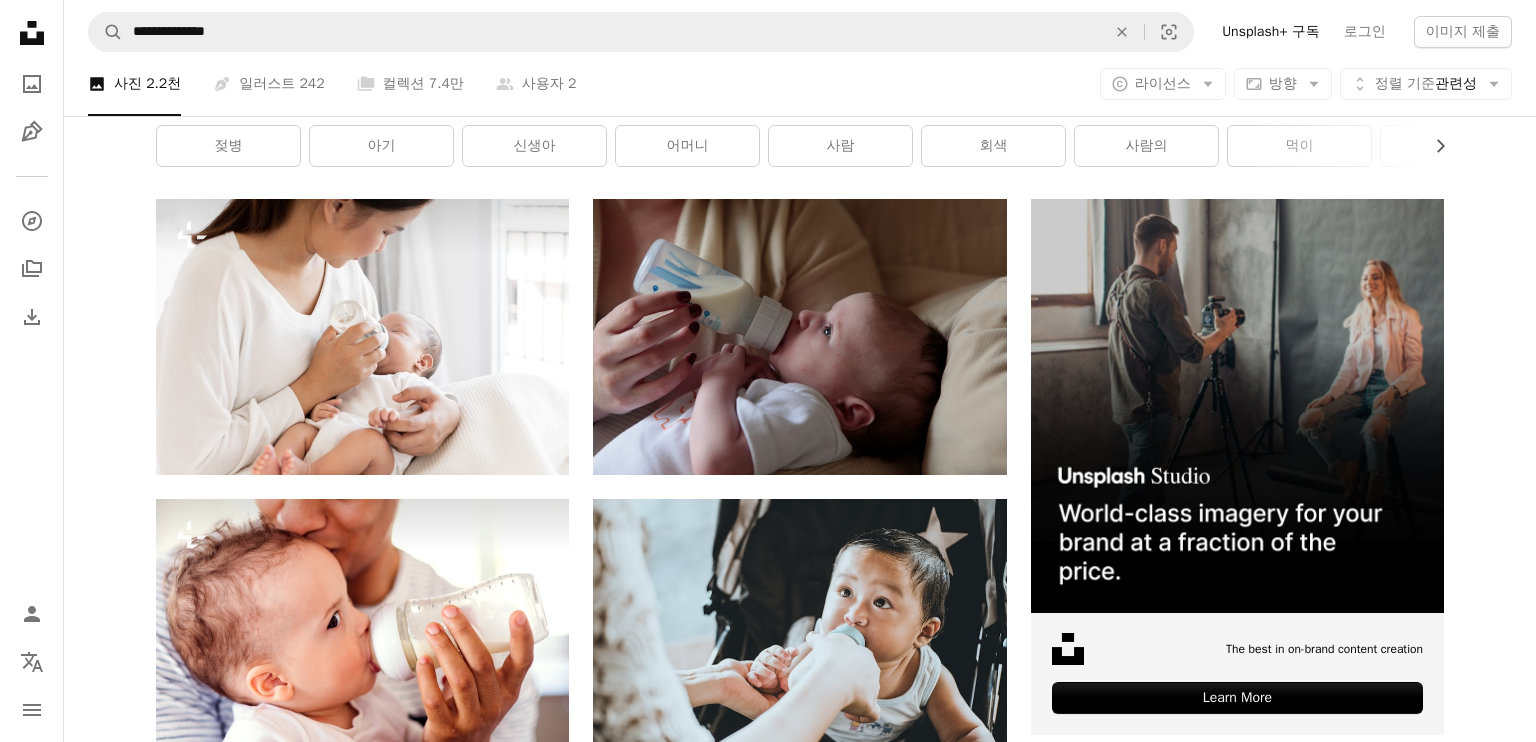 click on "Unsplash 가입 이미 계정이 있으세요?  로그인 이름 성 이메일 사용자 이름  (문자, 숫자 및 밑줄만 사용 가능) 암호  (최소 8자) 가입 가입하는 경우, 귀하는  이용약관  및  개인정보 취급방침 에 동의하는 것입니다." at bounding box center [908, 4904] 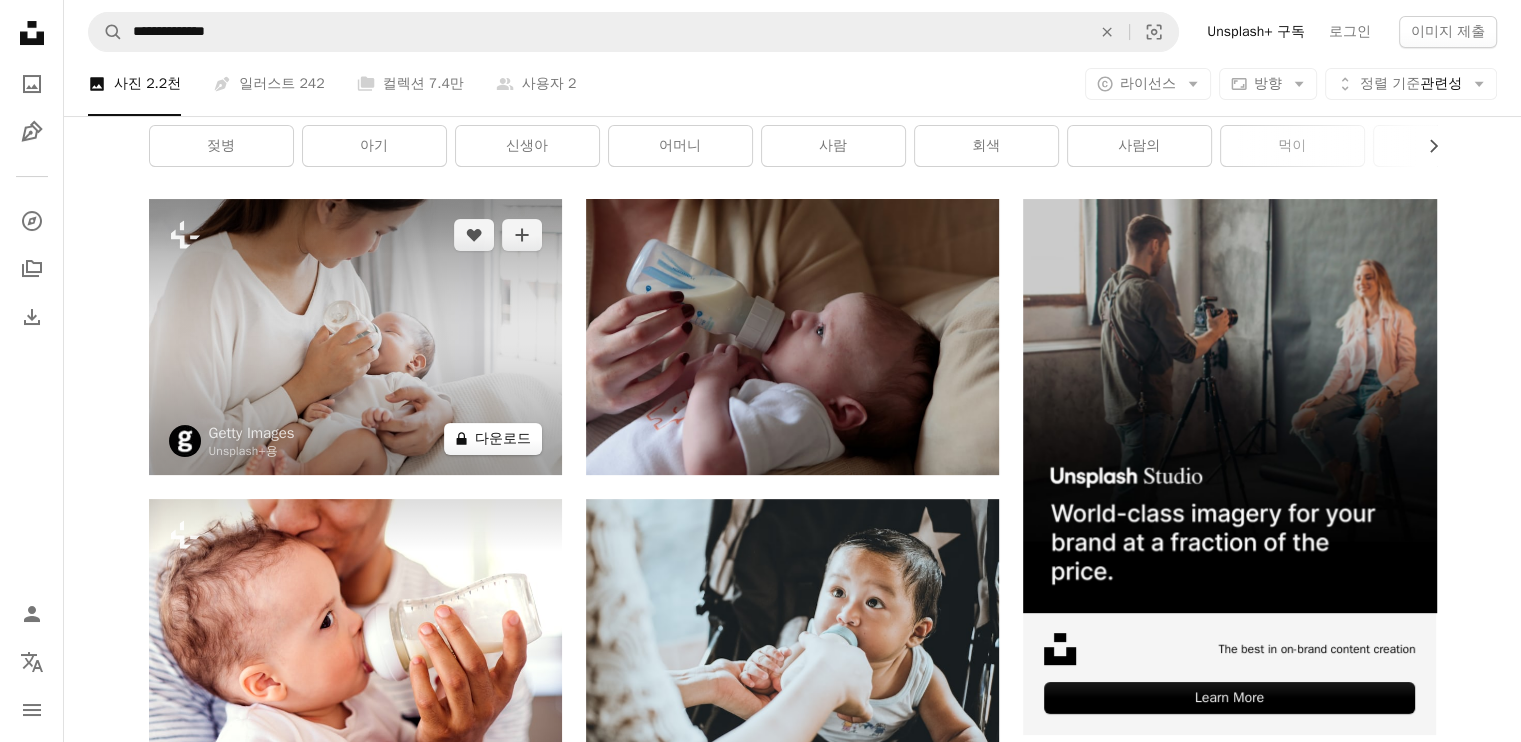 click on "A lock   다운로드" at bounding box center (493, 439) 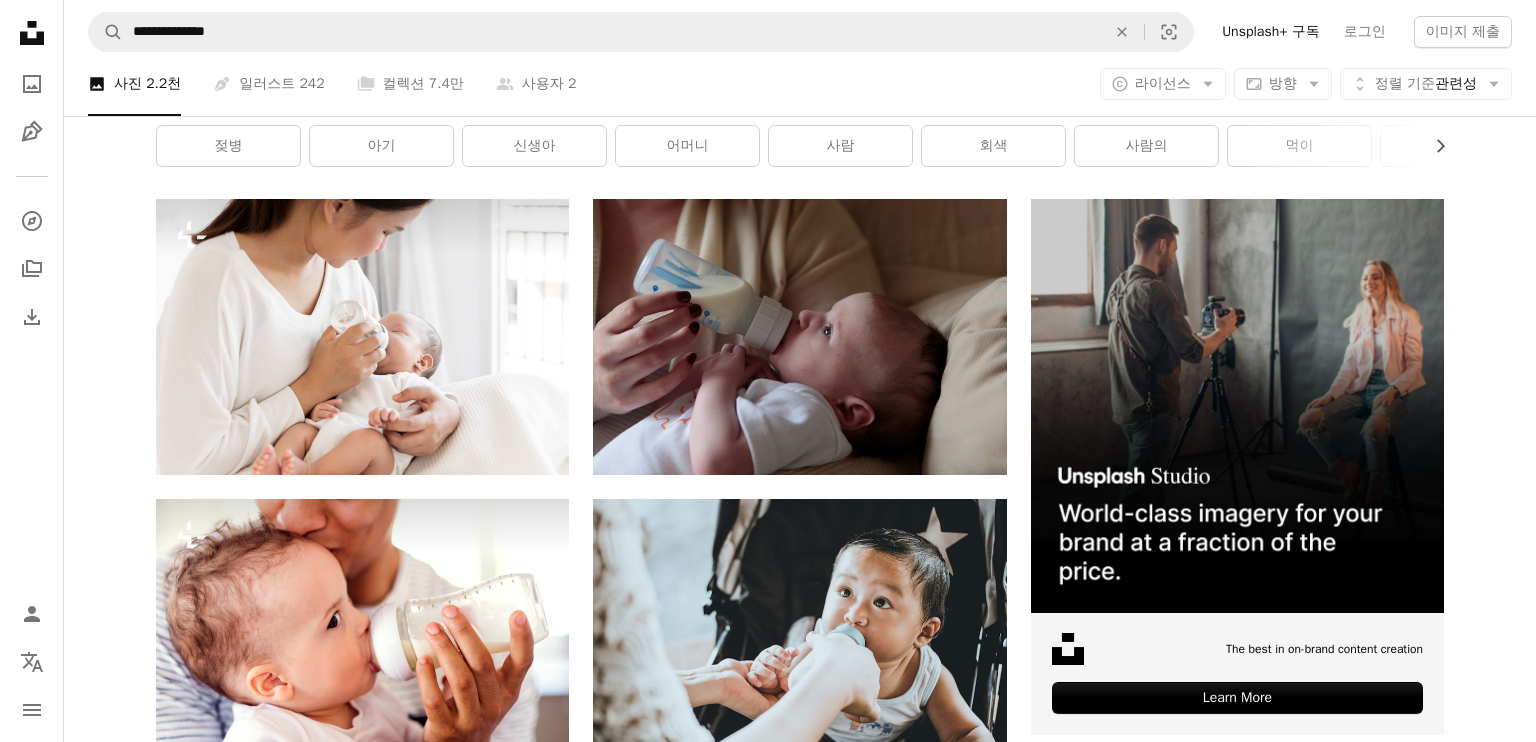 click on "An X shape 즉시 사용 가능한 프리미엄 이미지입니다. 무제한 액세스가 가능합니다. A plus sign 매월 회원 전용 콘텐츠 추가 A plus sign 무제한 royalty-free 다운로드 A plus sign 일러스트  신규 A plus sign 강화된 법적 보호 매년 66%  할인 매월 $12   $10 USD 매달 Unsplash+  구독 매년 청구 방식으로 전환하면   66%  할인 혜택 을 드립니다 해당 세금 별도. 자동으로 연장됩니다. 언제든지 취소 가능합니다." at bounding box center (768, 4813) 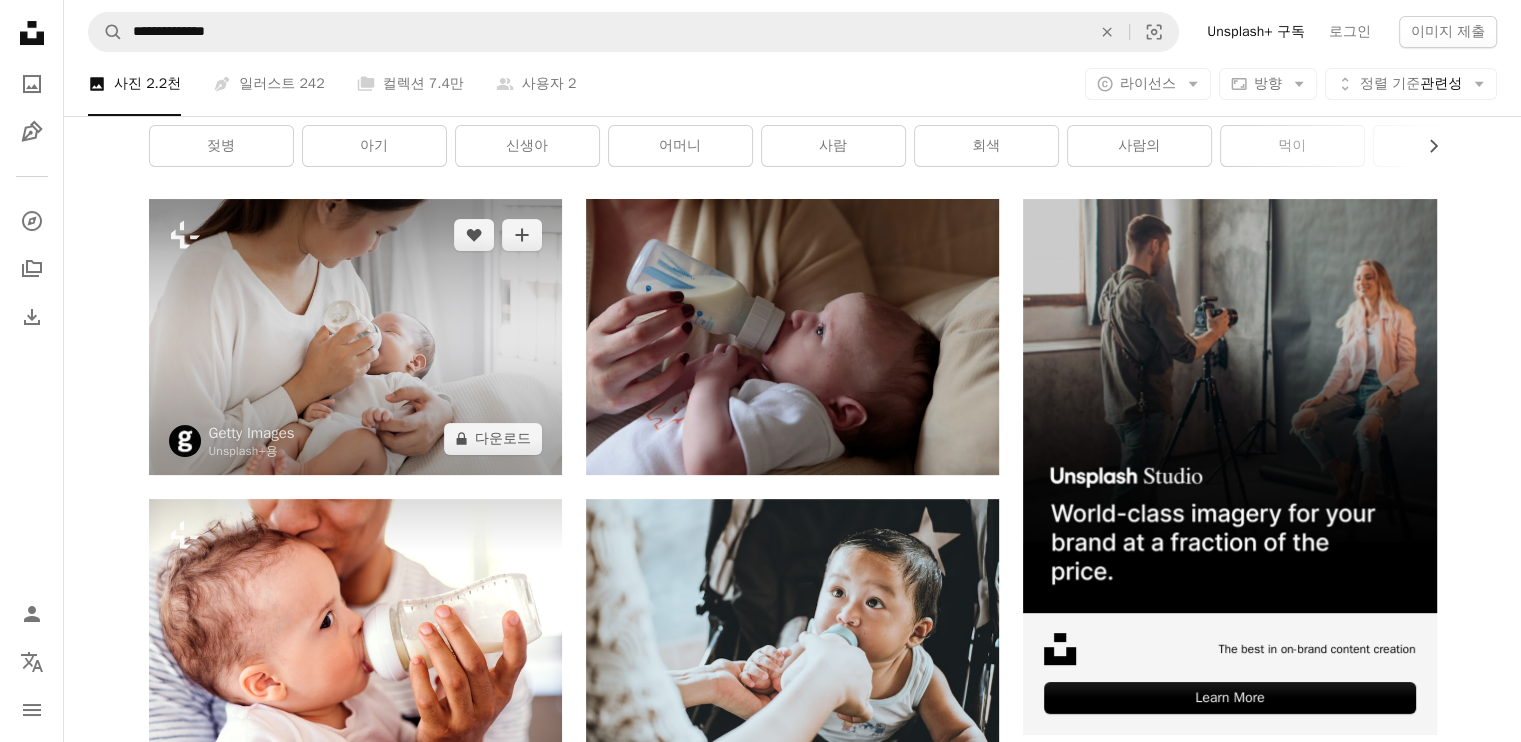 click at bounding box center [355, 336] 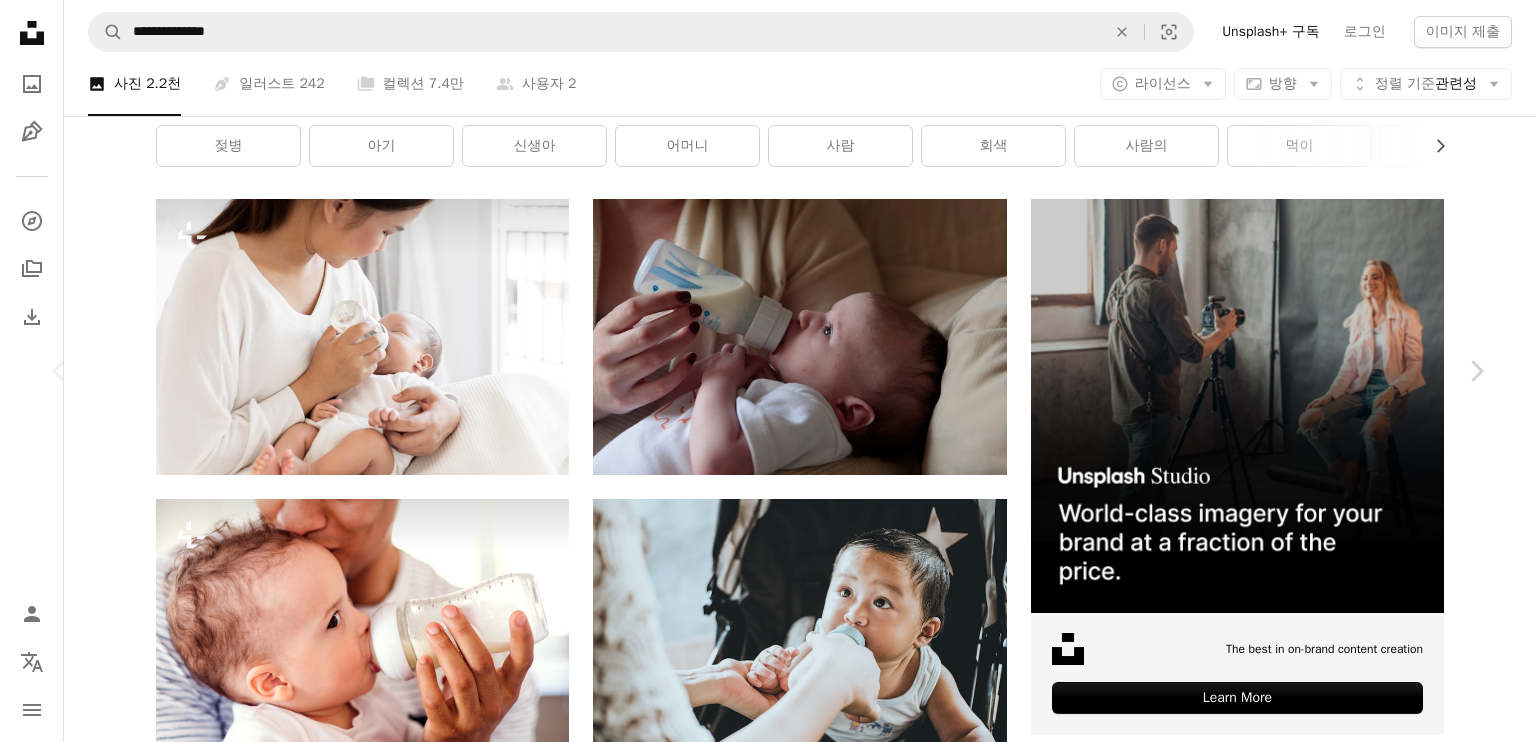 click on "Zoom in" at bounding box center (760, 4820) 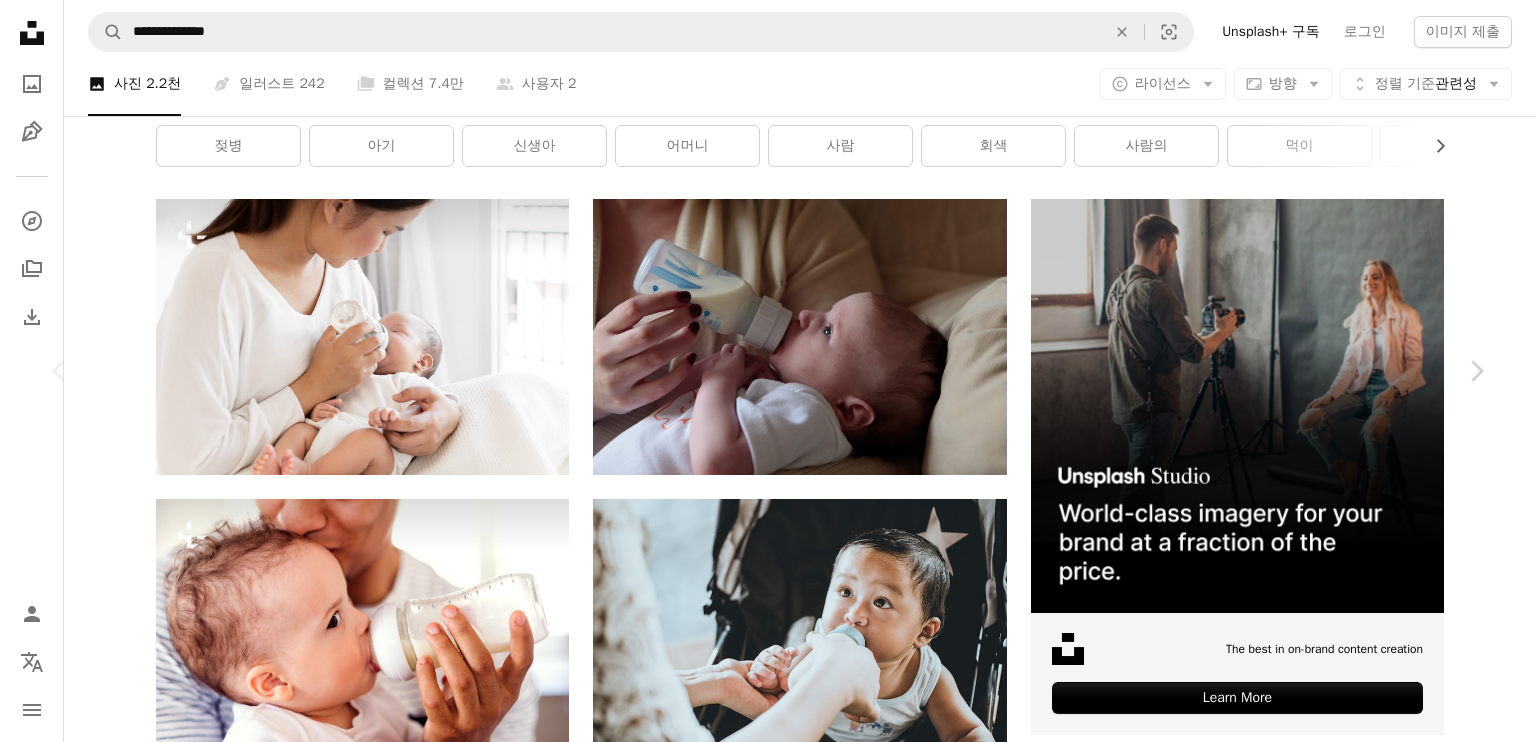 click on "이미지 편집   Plus sign for Unsplash+ A lock   다운로드 Zoom in A forward-right arrow 공유 More Actions Calendar outlined [DATE] 에 게시됨 Safety Unsplash+ 라이선스 에 따른 라이선스 부여 태국 신생아 마시다 귀여운 행복 어머니 기쁨 건강한 라이프스타일 아시아 부모 공생 배고프다 화이트 색상 어린이 돌봄 서비스 컬러 이미지 먹이 미혼모 무죄 배경 관련 이미지 Plus sign for Unsplash+ A heart A plus sign Getty Images Unsplash+ 용 A lock   다운로드 Plus sign for Unsplash+ A heart A plus sign Curated Lifestyle Unsplash+ 용 A lock   다운로드 Plus sign for Unsplash+ A heart A plus sign Getty Images Unsplash+ 용 A lock   다운로드 Plus sign for Unsplash+ A heart A plus sign Getty Images Unsplash+ 용 A lock   다운로드 Plus sign for Unsplash+ A heart A plus sign Getty Images Unsplash+ 용 A lock   다운로드 용" at bounding box center (768, 4813) 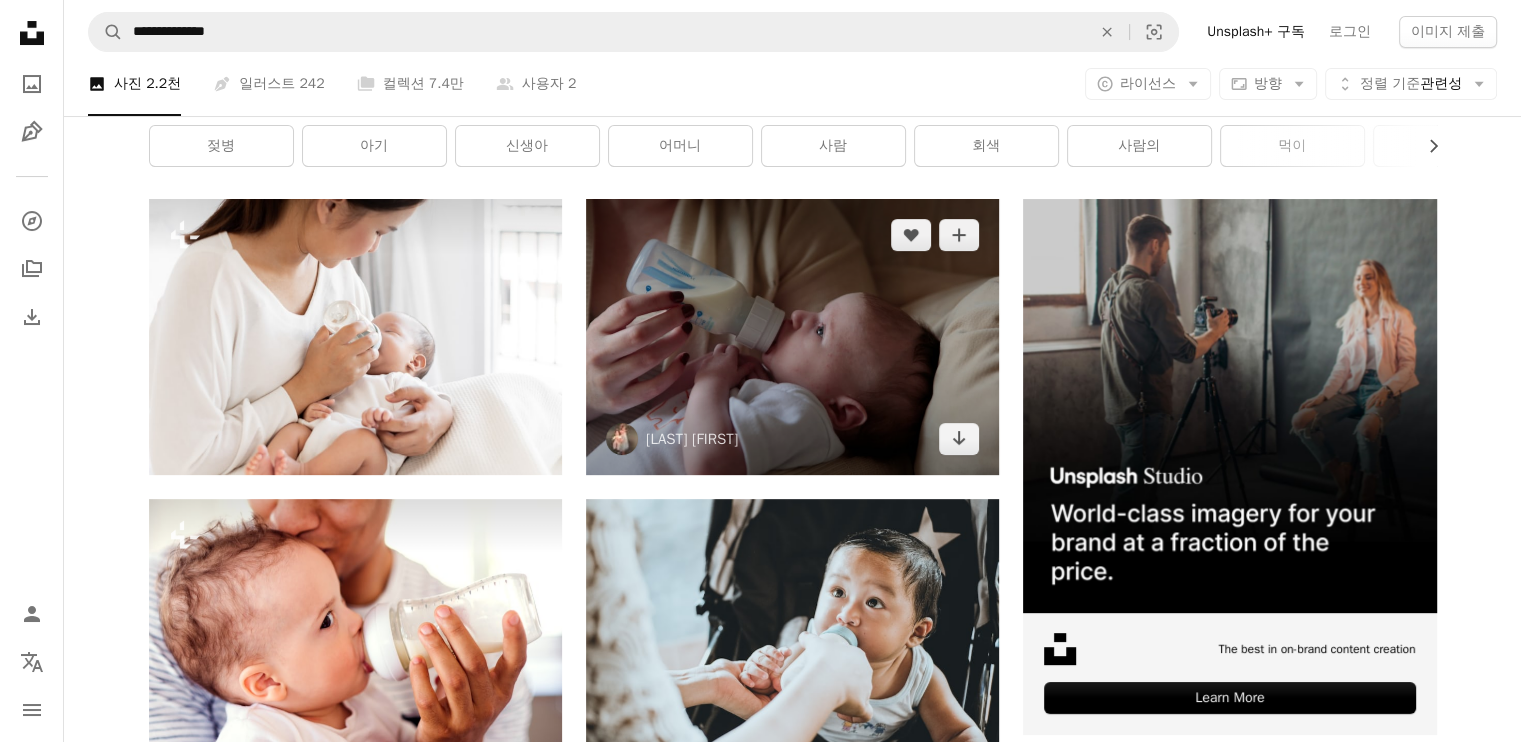 click at bounding box center (792, 336) 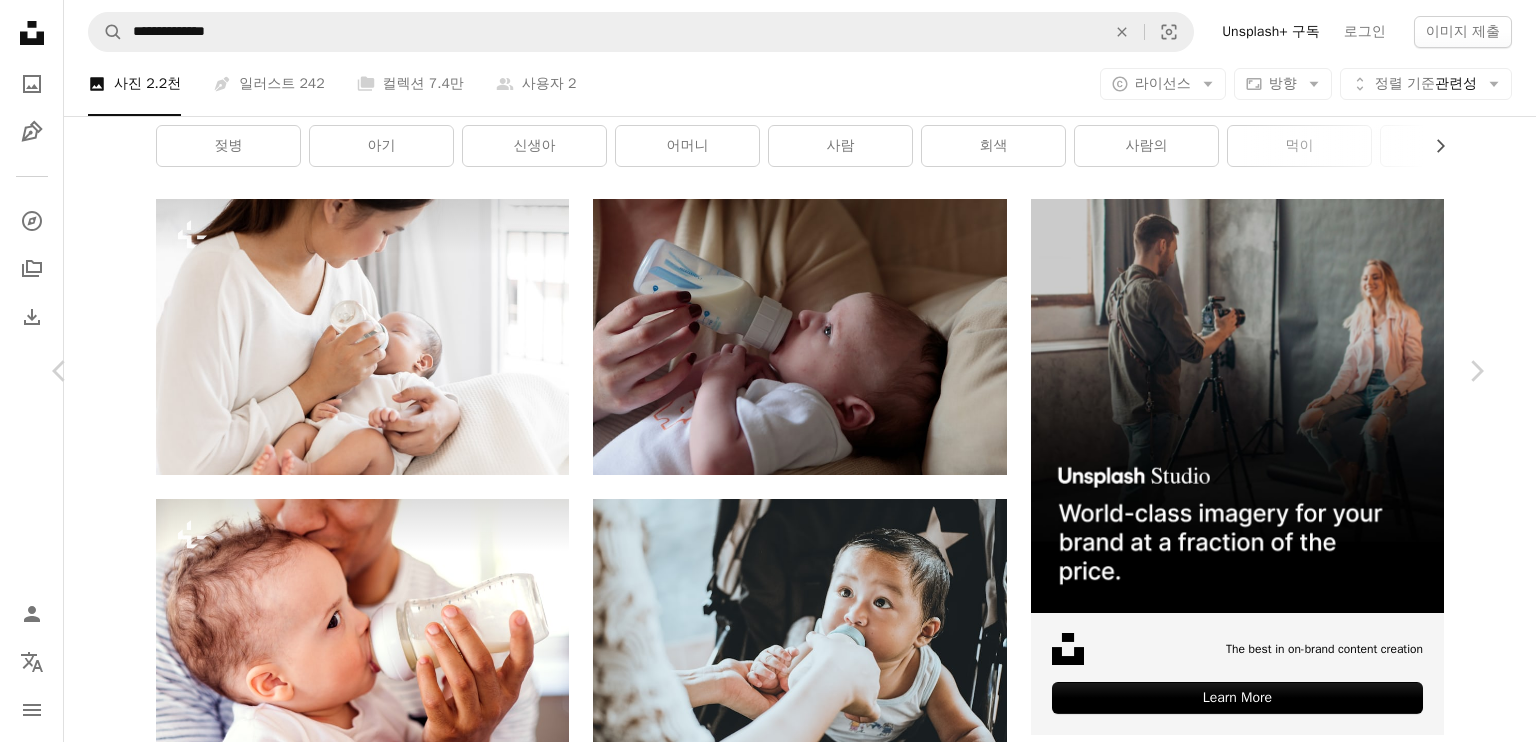 click on "이미지 편집   Plus sign for Unsplash+" at bounding box center (1162, 4489) 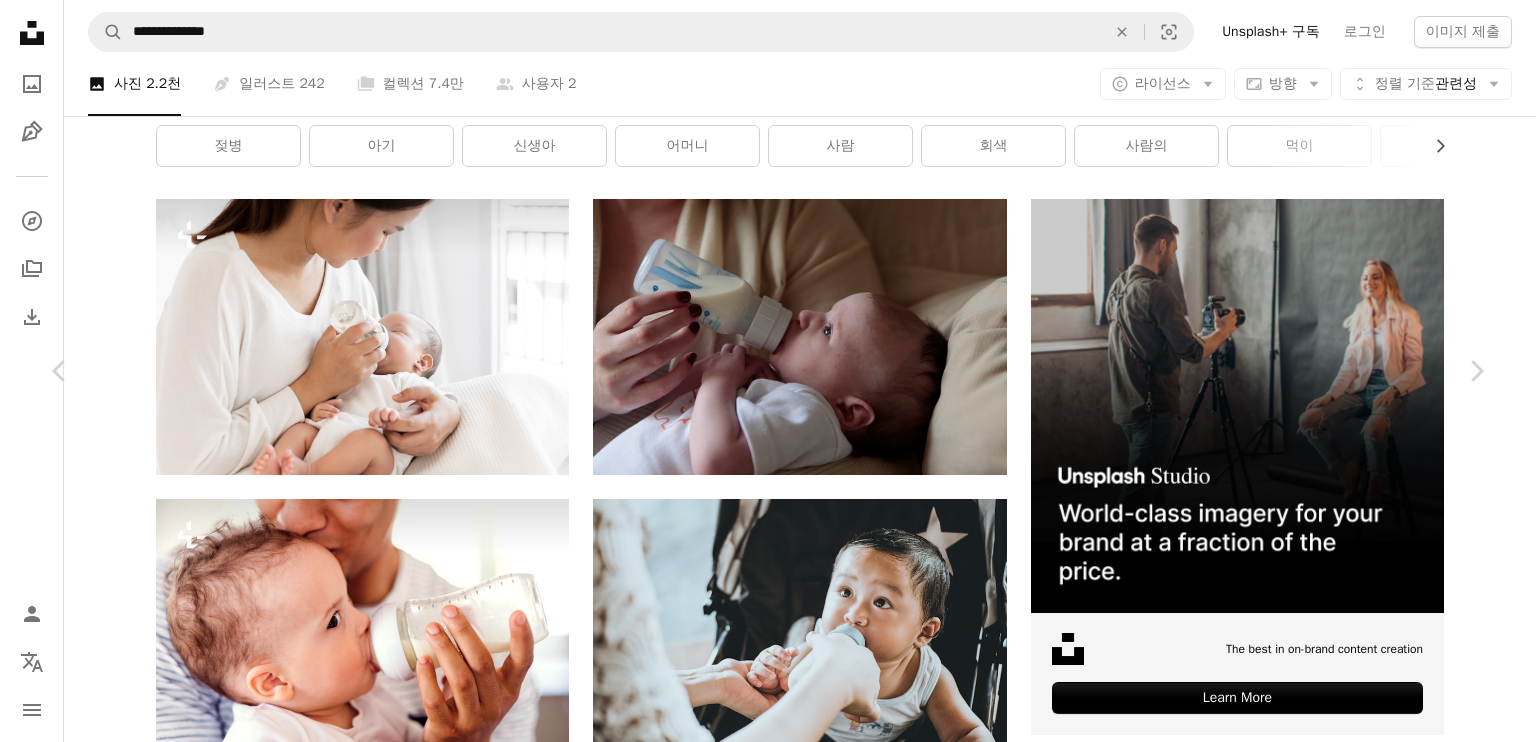 click on "An X shape 즉시 사용 가능한 프리미엄 이미지입니다. 무제한 액세스가 가능합니다. A plus sign 매월 회원 전용 콘텐츠 추가 A plus sign 무제한 royalty-free 다운로드 A plus sign 일러스트  신규 A plus sign 강화된 법적 보호 매년 66%  할인 매월 $12   $4 USD 매달 * Unsplash+  구독 *매년 납부 시 선불로  $48  청구 해당 세금 별도. 자동으로 연장됩니다. 언제든지 취소 가능합니다." at bounding box center (768, 4813) 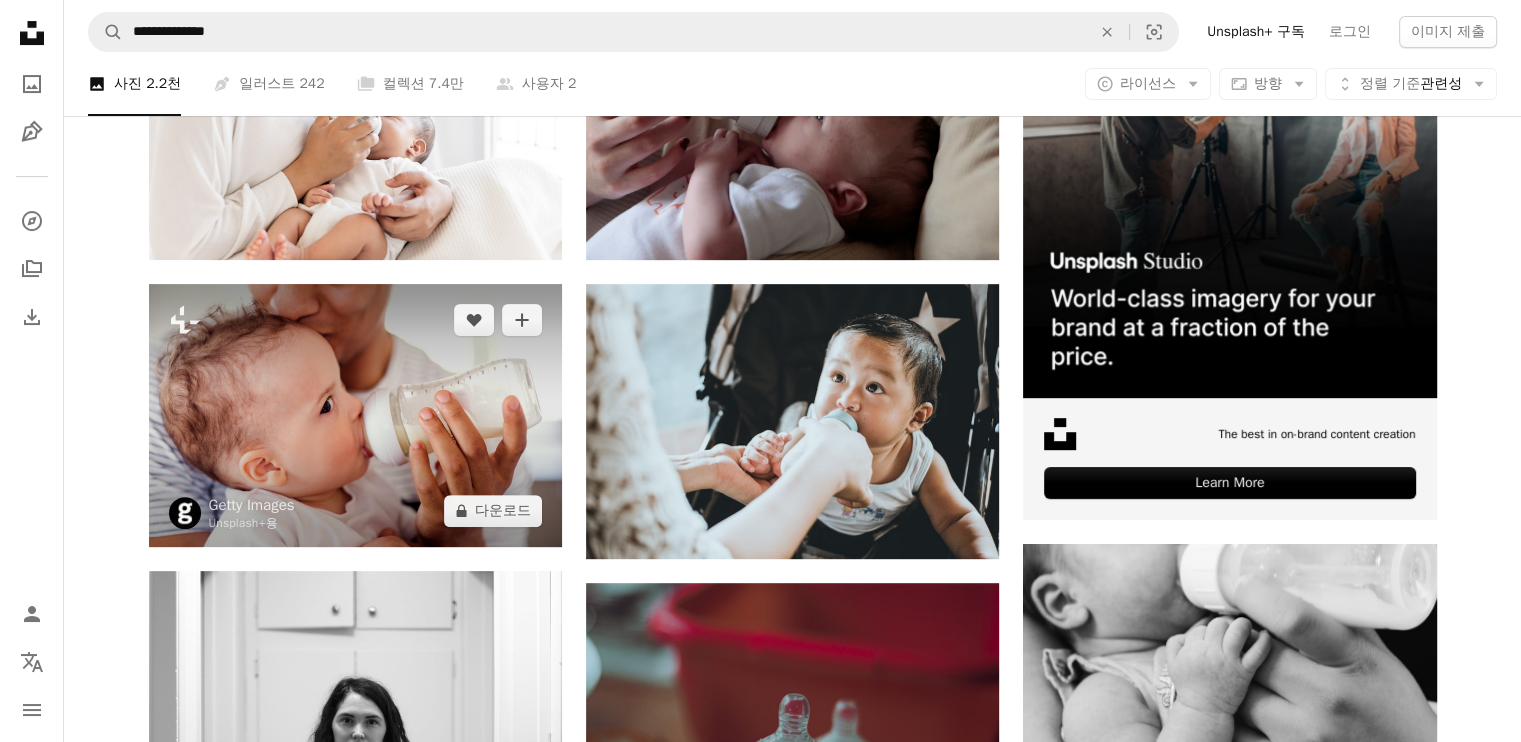 scroll, scrollTop: 514, scrollLeft: 0, axis: vertical 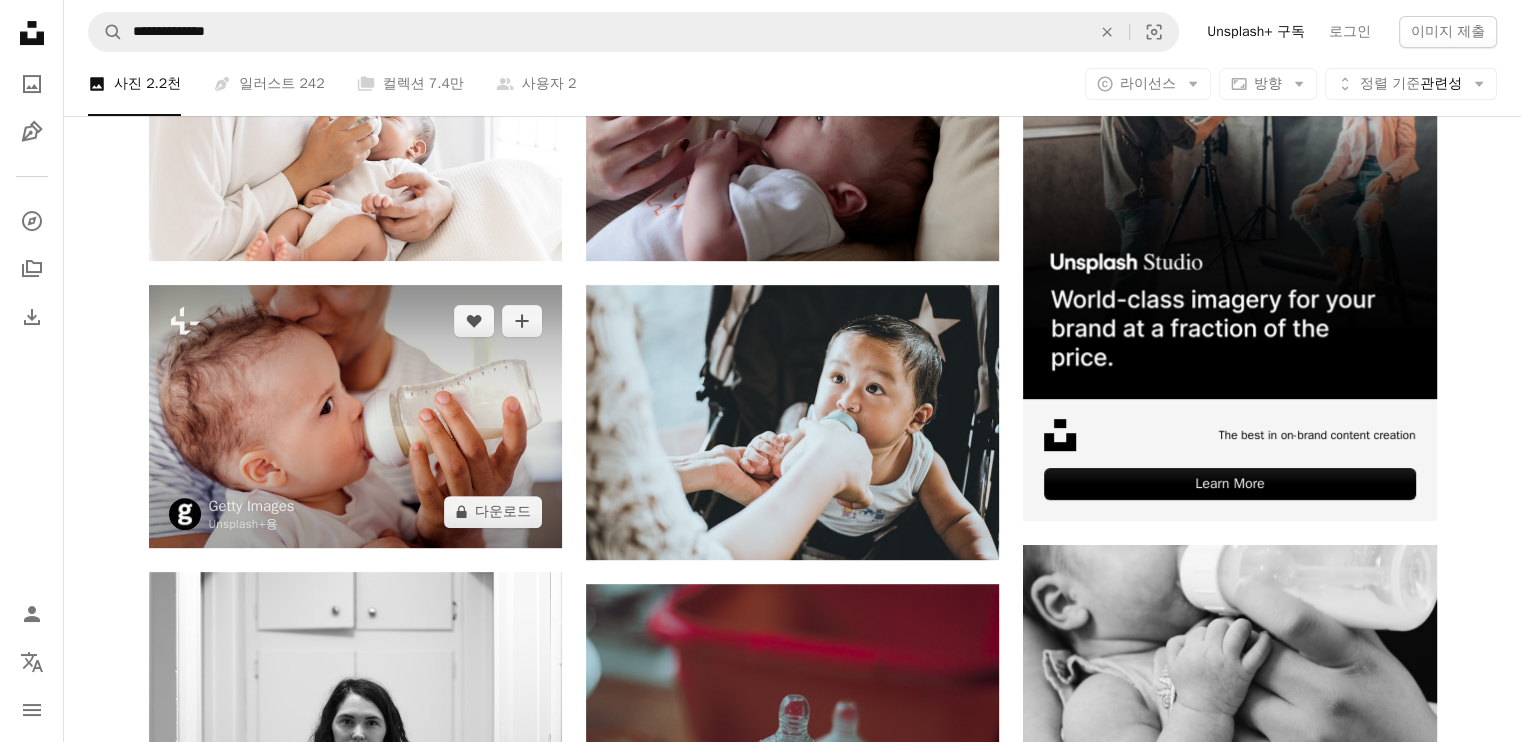 click at bounding box center [355, 416] 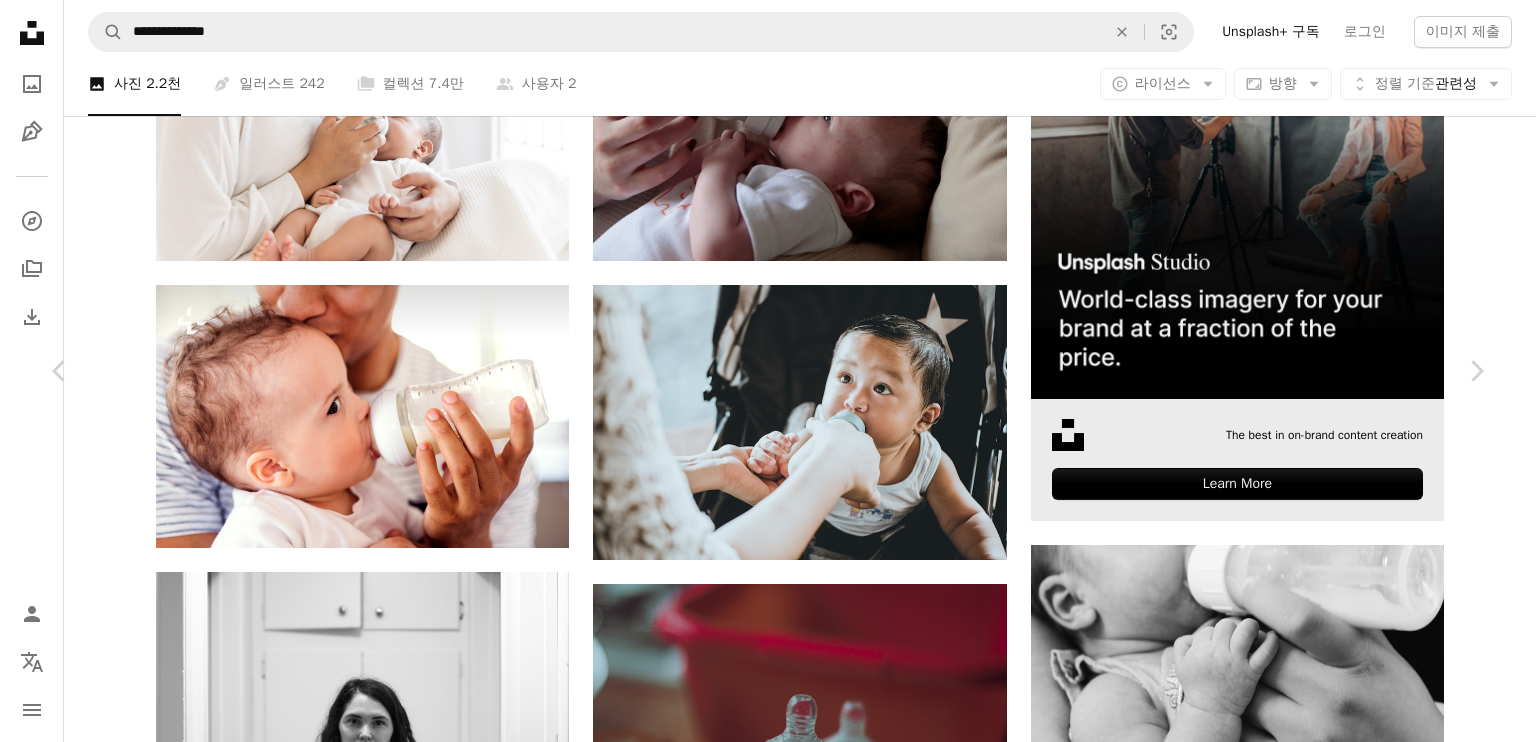 drag, startPoint x: 1316, startPoint y: 79, endPoint x: 1413, endPoint y: 122, distance: 106.10372 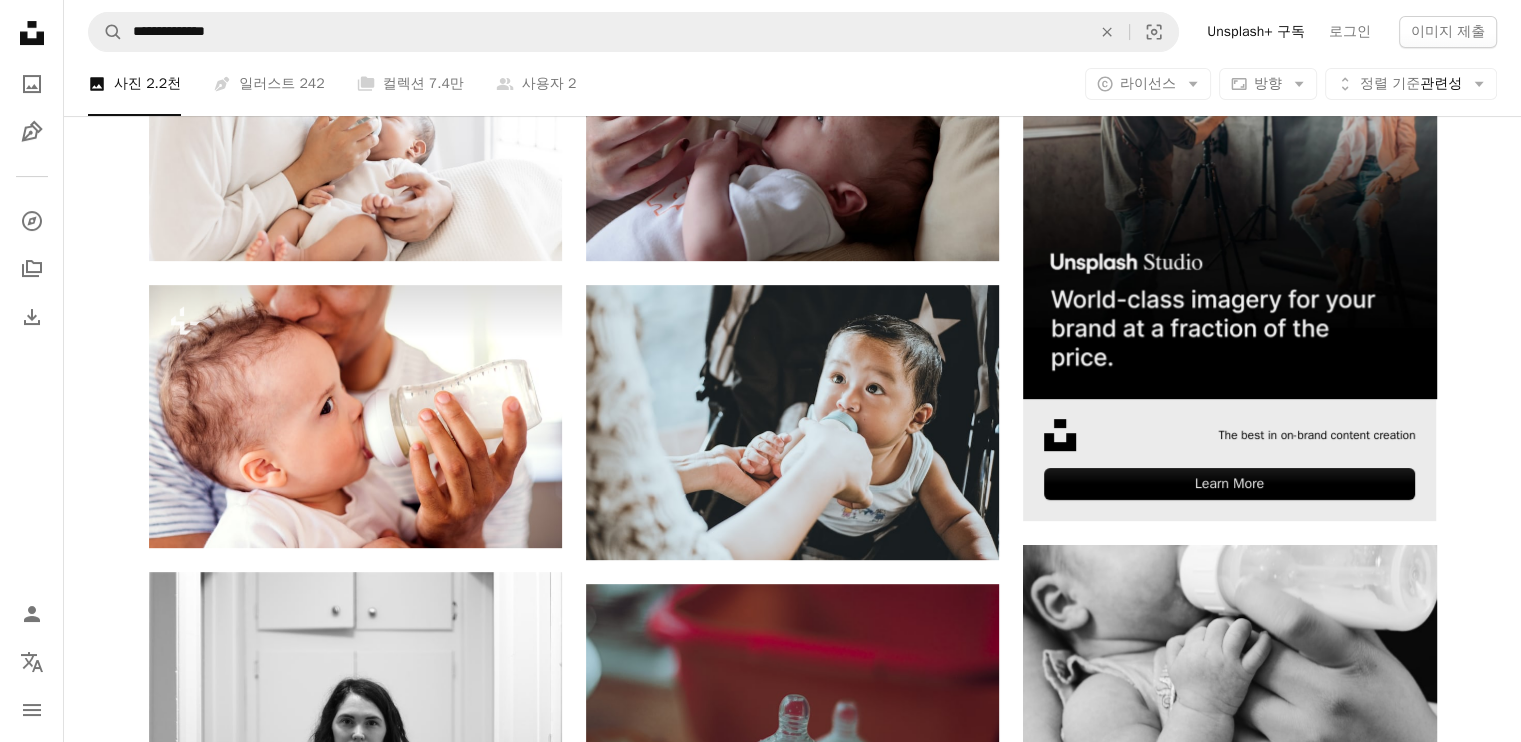 click at bounding box center [1229, 191] 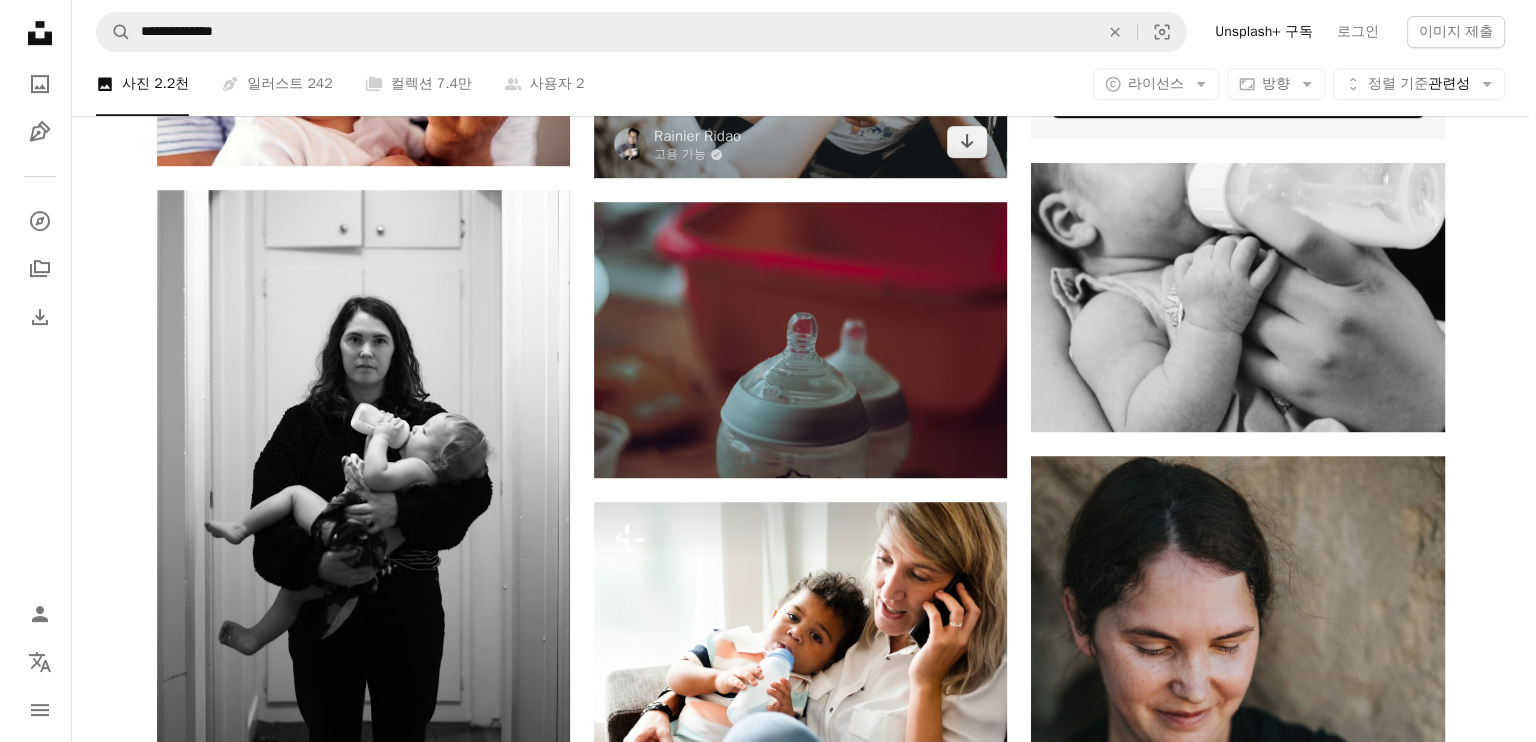 scroll, scrollTop: 852, scrollLeft: 0, axis: vertical 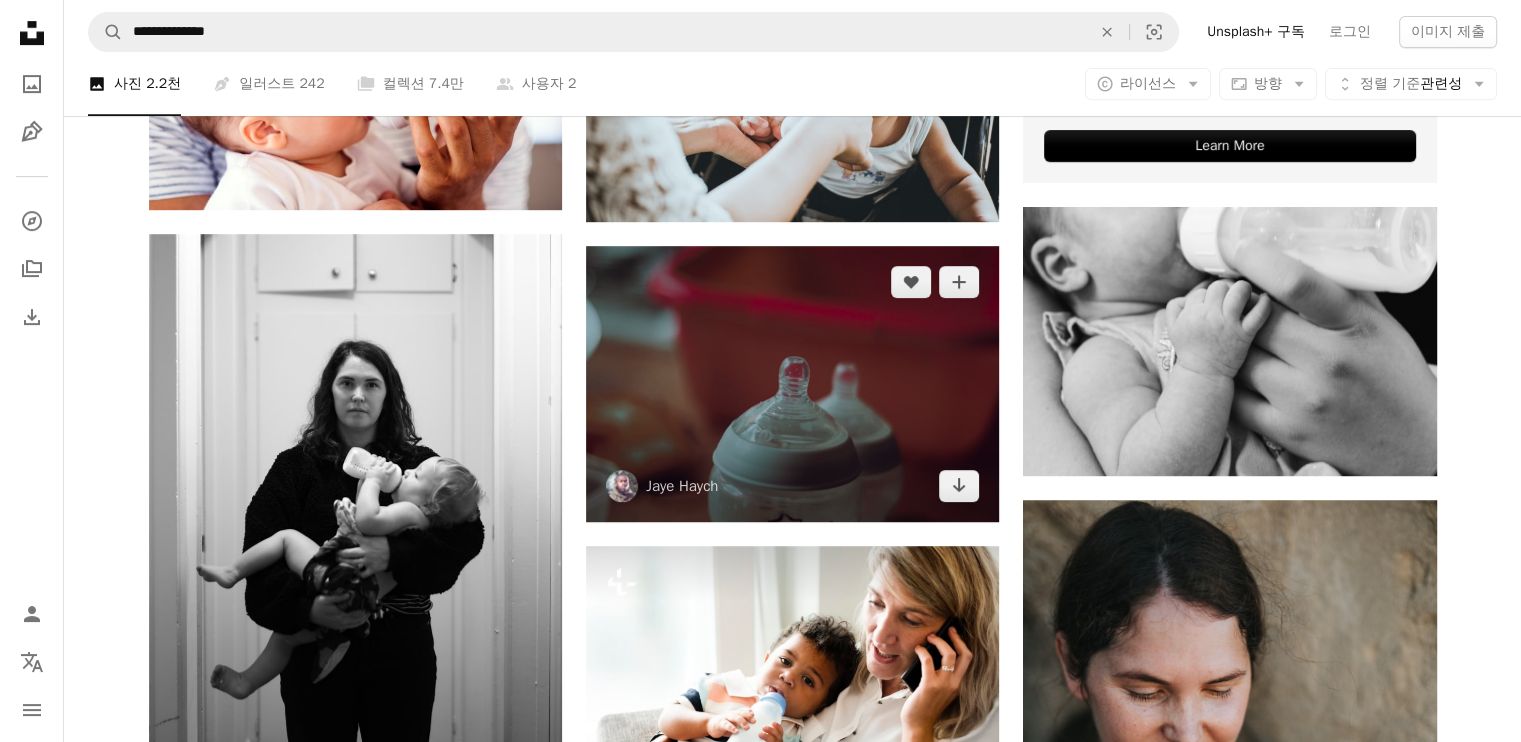 click at bounding box center [792, 384] 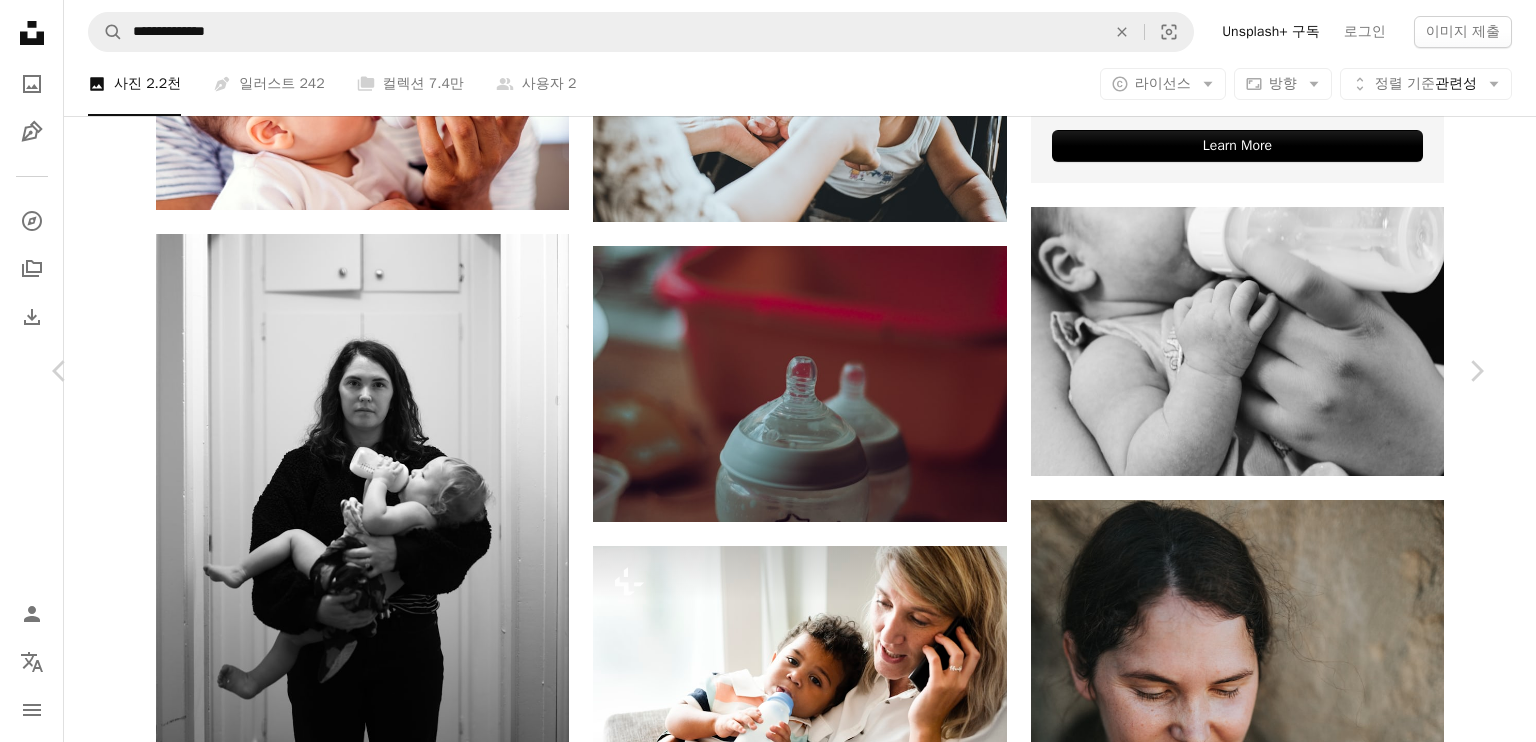click on "이미지 편집   Plus sign for Unsplash+ 무료 다운로드 Chevron down Zoom in 조회수 412,577 다운로드 5,794 A forward-right arrow 공유 Info icon 정보 More Actions Calendar outlined [DATE] 에 게시됨 Camera FUJIFILM, FinePix S5Pro Safety Unsplash 라이선스 하에서 무료로 사용 가능 부엌 아기 신생아 엄마 부모 식 젖병 젖꼭지 부모 아기 수유 젖병 체스 게임 깡통 주석 스프레이 캔 무료 스톡 사진 iStock에서 프리미엄 관련 이미지 찾아보기  |  코드 UNSPLASH20로 20% 할인 혜택 받기 iStock에서 더 많은 자료 보기  ↗ 관련 이미지 A heart A plus sign Trung Nhan Tran 고용 가능 A checkmark inside of a circle Arrow pointing down A heart A plus sign ffeeaarr plus 고용 가능 A checkmark inside of a circle Arrow pointing down Plus sign for Unsplash+ A heart A plus sign Hans Isaacson Unsplash+ 용 A lock   다운로드 용" at bounding box center (768, 4261) 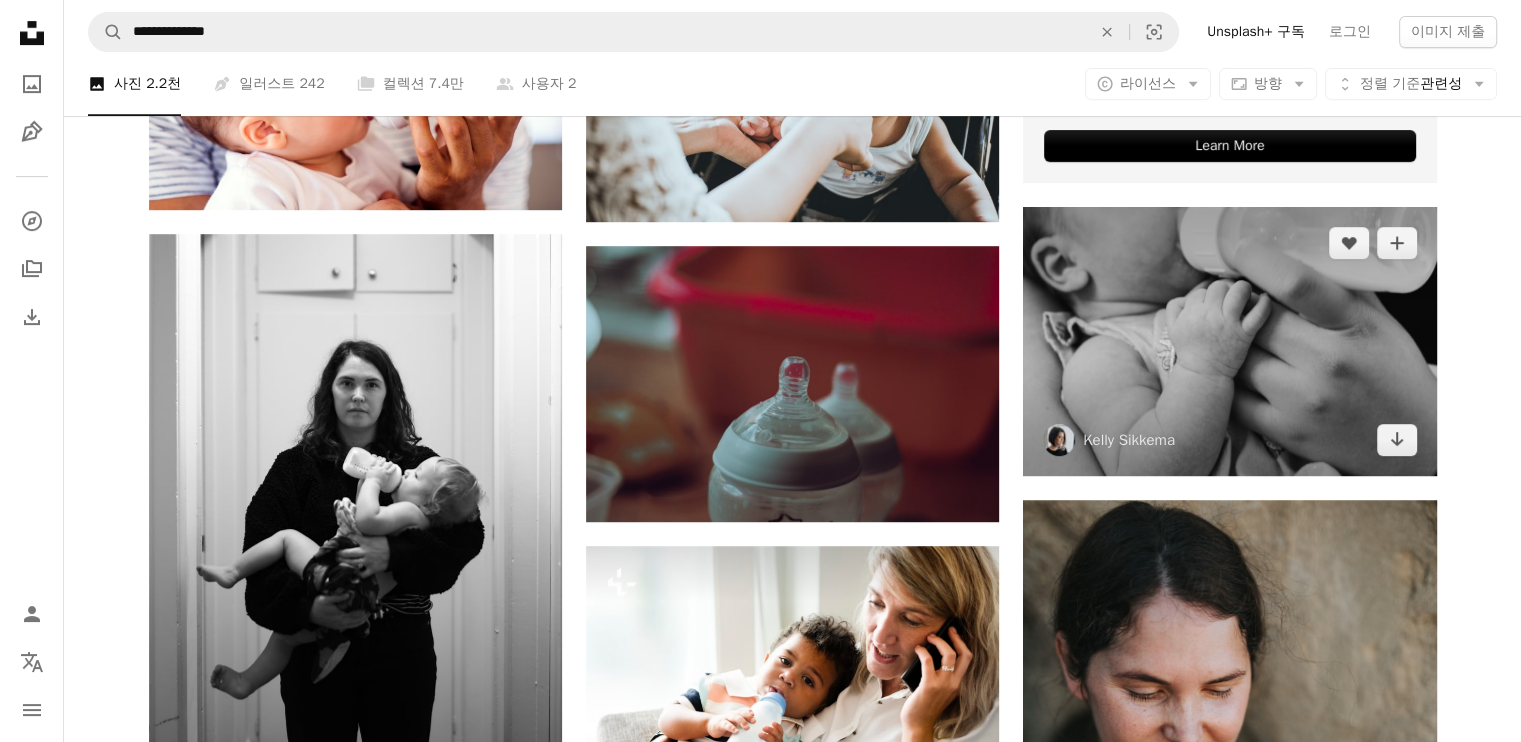 click at bounding box center (1229, 341) 